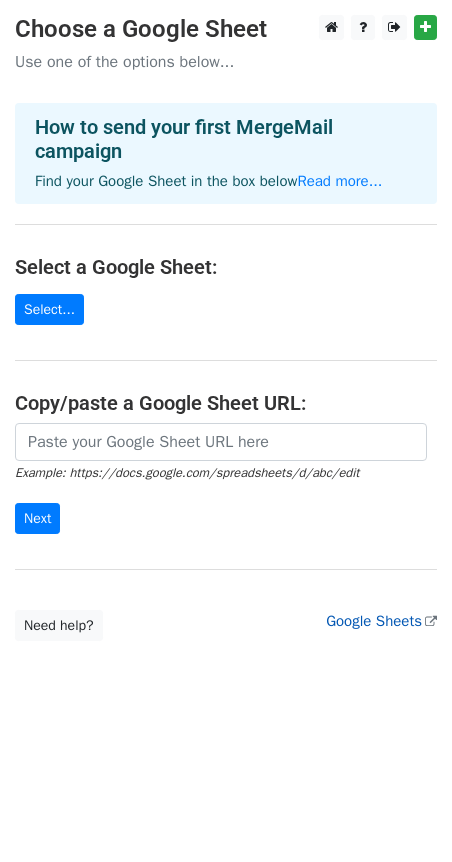 scroll, scrollTop: 0, scrollLeft: 0, axis: both 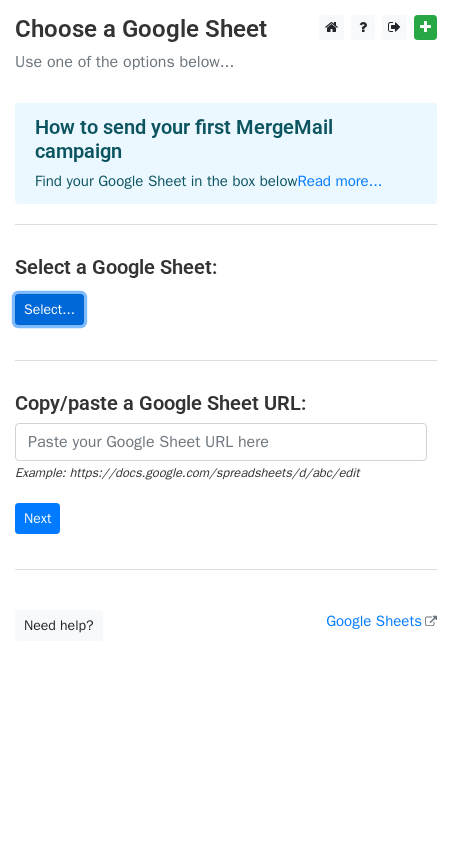 click on "Select..." at bounding box center [49, 309] 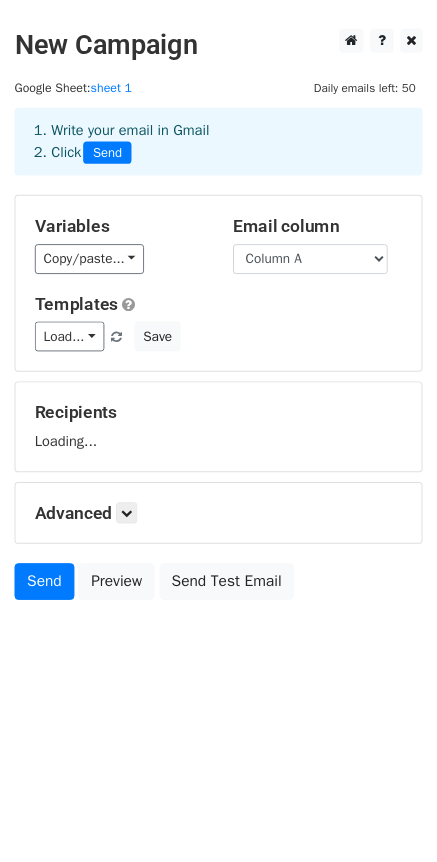scroll, scrollTop: 0, scrollLeft: 0, axis: both 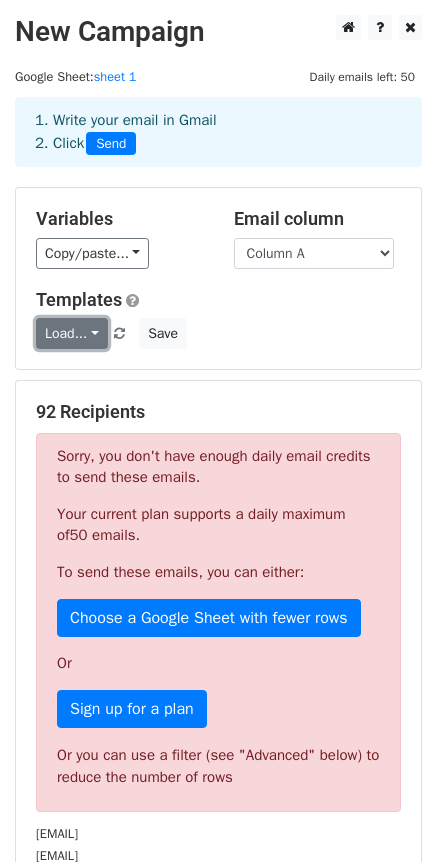 click on "Load..." at bounding box center (72, 333) 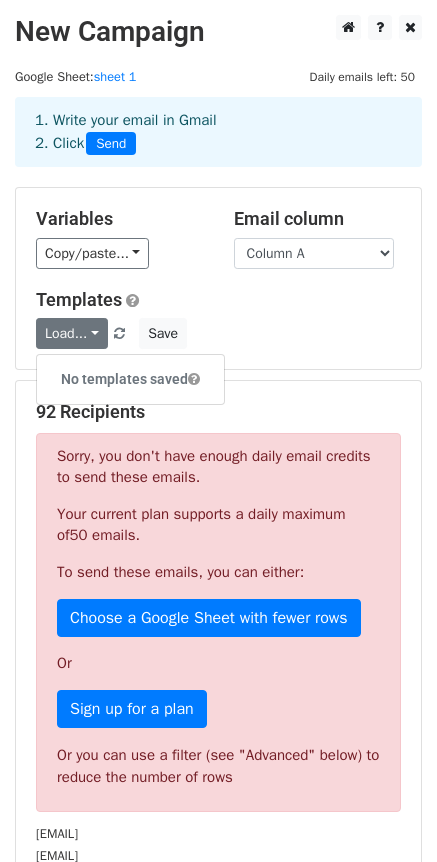 click on "Load...
No templates saved
Save" at bounding box center [218, 333] 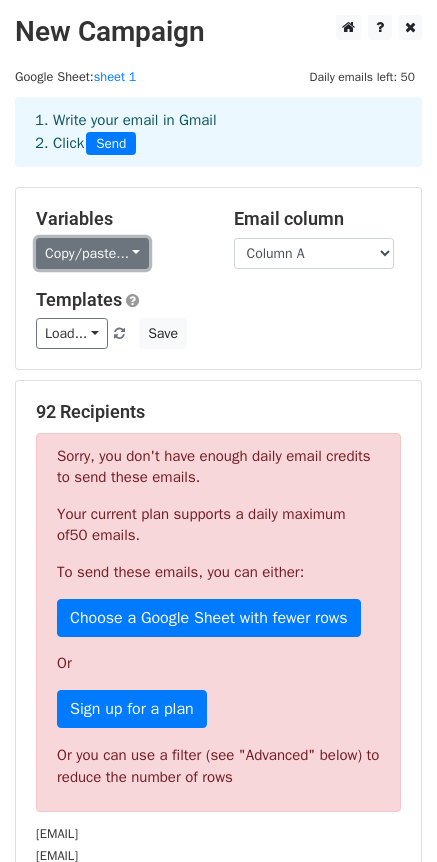 click on "Copy/paste..." at bounding box center [92, 253] 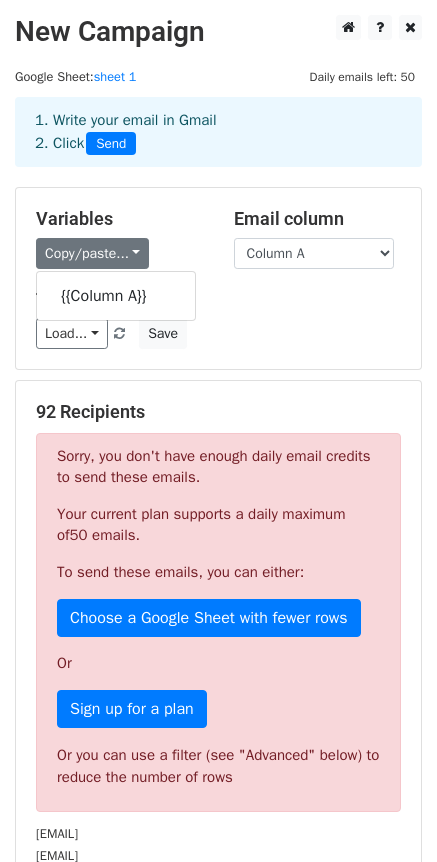 click on "Templates" at bounding box center [218, 300] 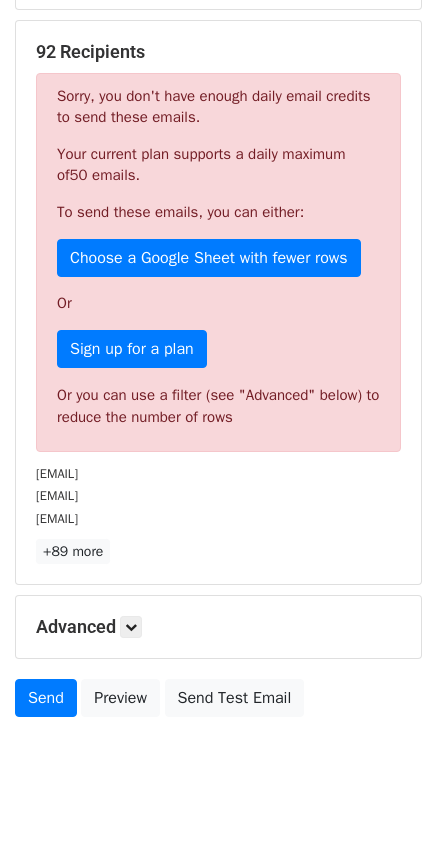 scroll, scrollTop: 385, scrollLeft: 0, axis: vertical 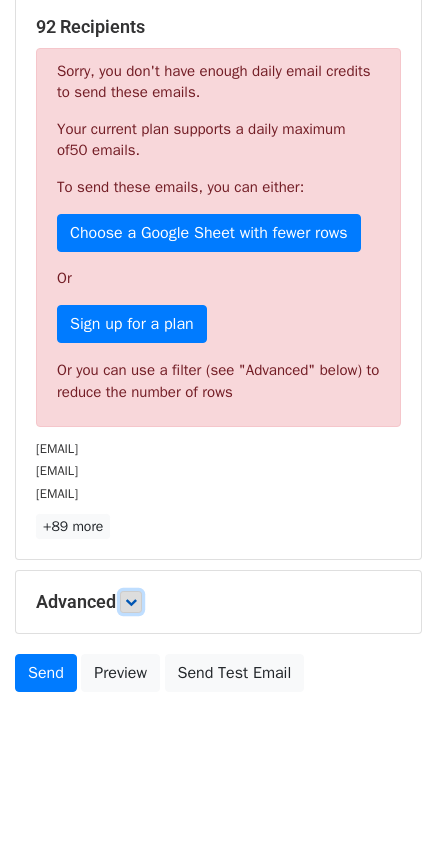 click at bounding box center (131, 602) 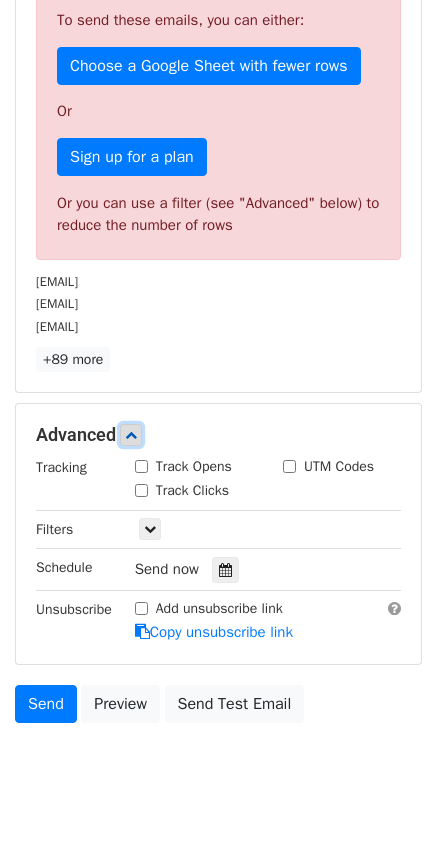 scroll, scrollTop: 581, scrollLeft: 0, axis: vertical 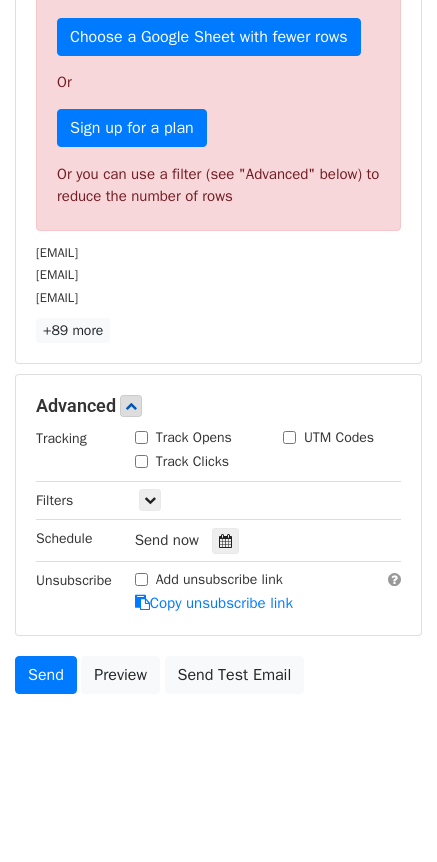 click on "Track Clicks" at bounding box center (141, 461) 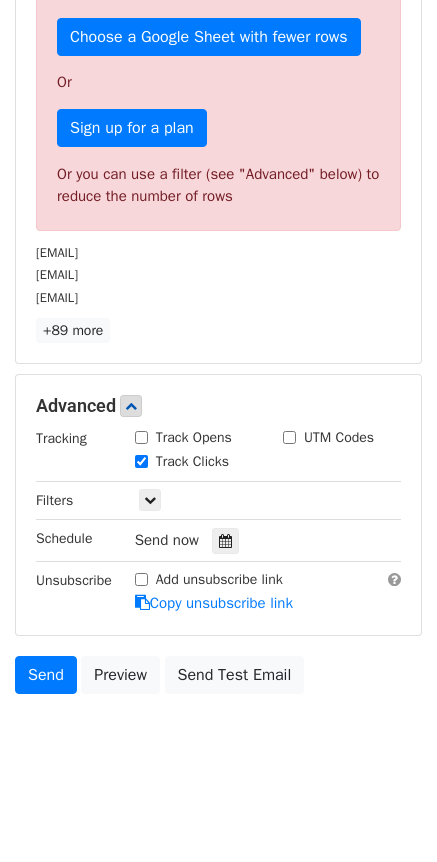 click on "Track Opens" at bounding box center [141, 437] 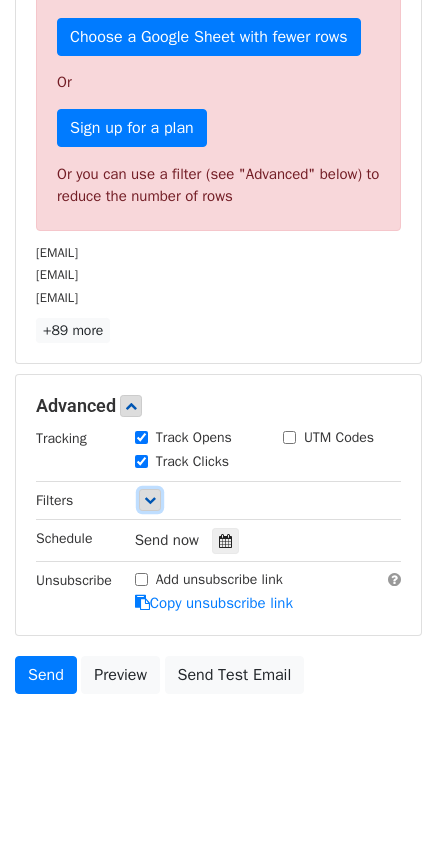 click at bounding box center [150, 500] 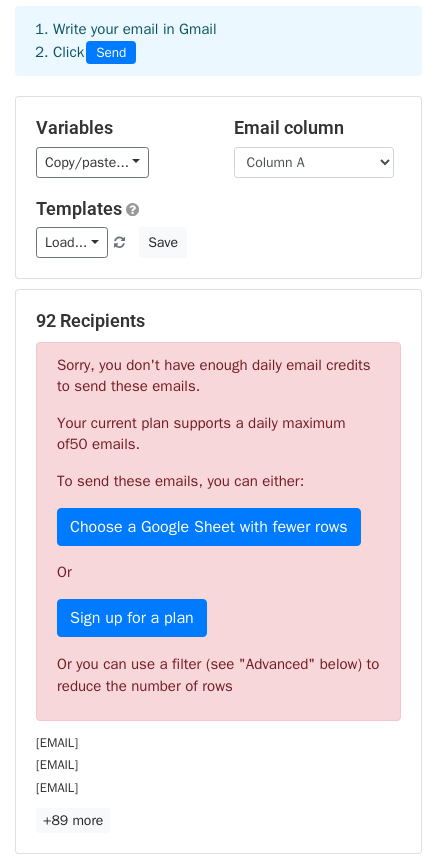 scroll, scrollTop: 0, scrollLeft: 0, axis: both 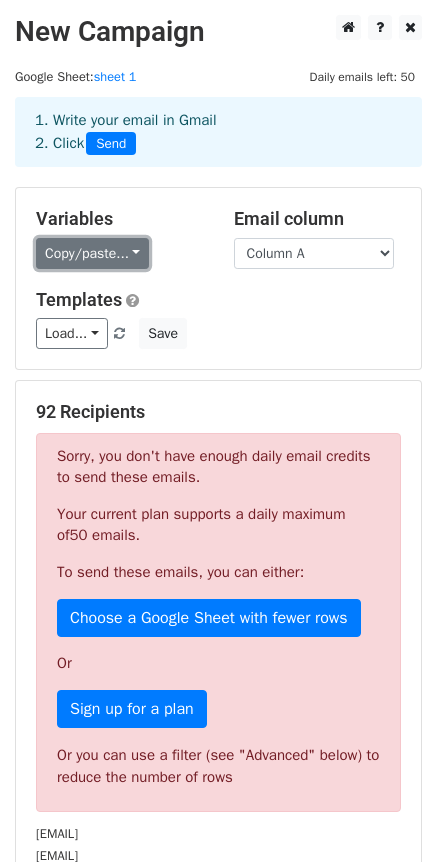 click on "Copy/paste..." at bounding box center [92, 253] 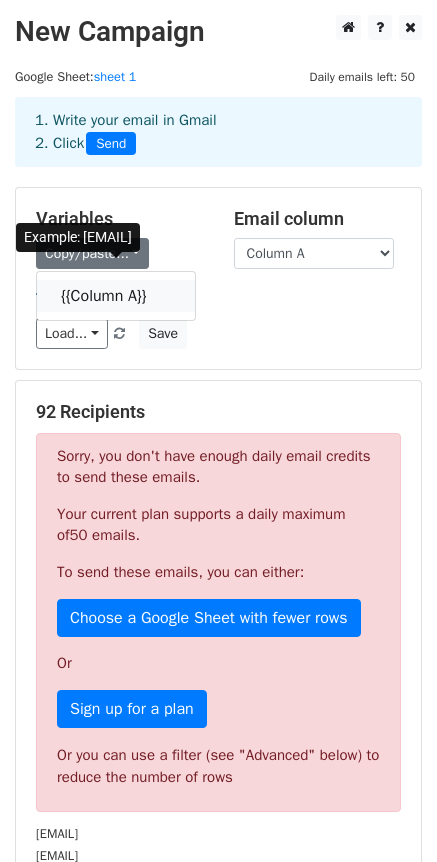 click on "{{Column A}}" at bounding box center [116, 296] 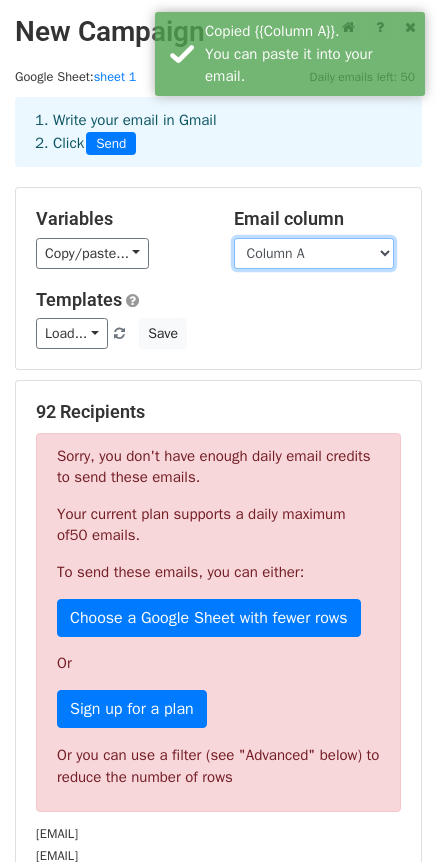 click on "Column A" at bounding box center (314, 253) 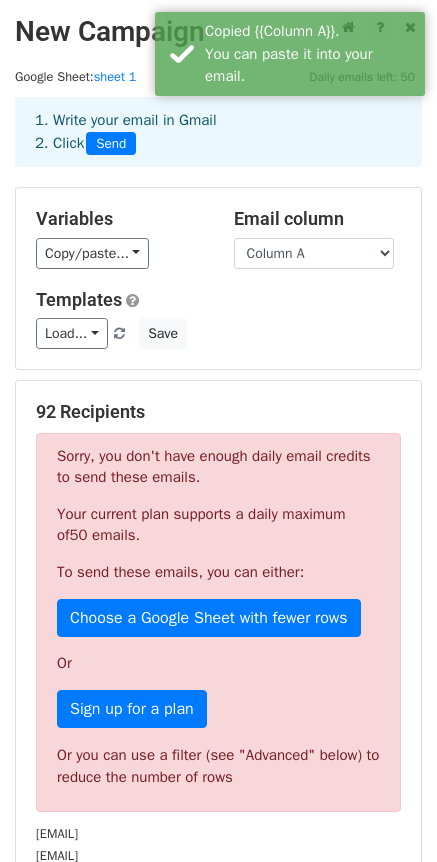 click on "Load...
No templates saved
Save" at bounding box center (218, 333) 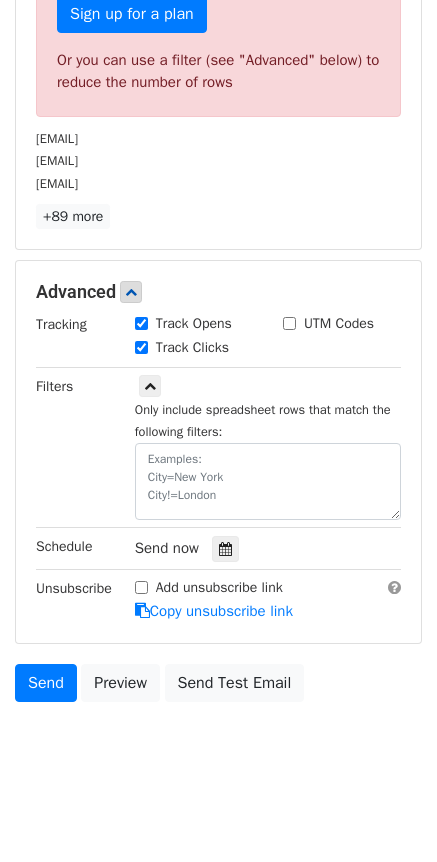 scroll, scrollTop: 703, scrollLeft: 0, axis: vertical 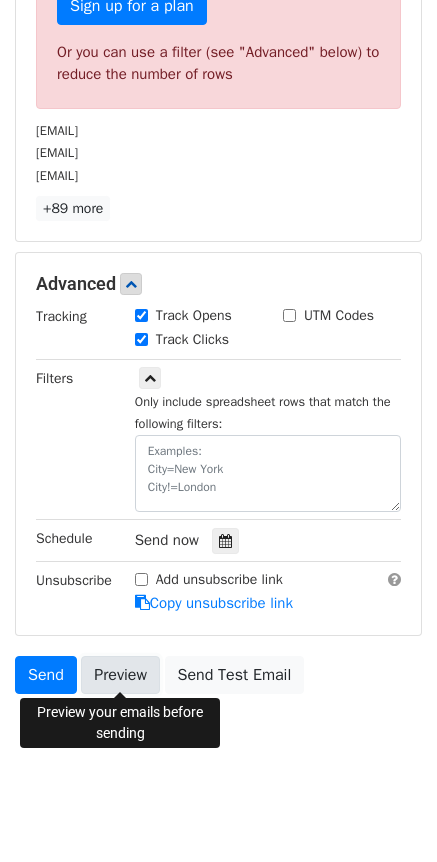 click on "Preview" at bounding box center [120, 675] 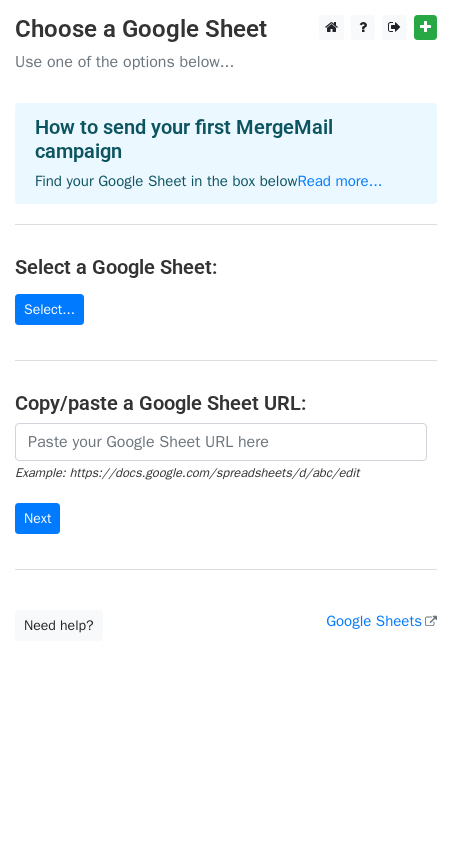 scroll, scrollTop: 0, scrollLeft: 0, axis: both 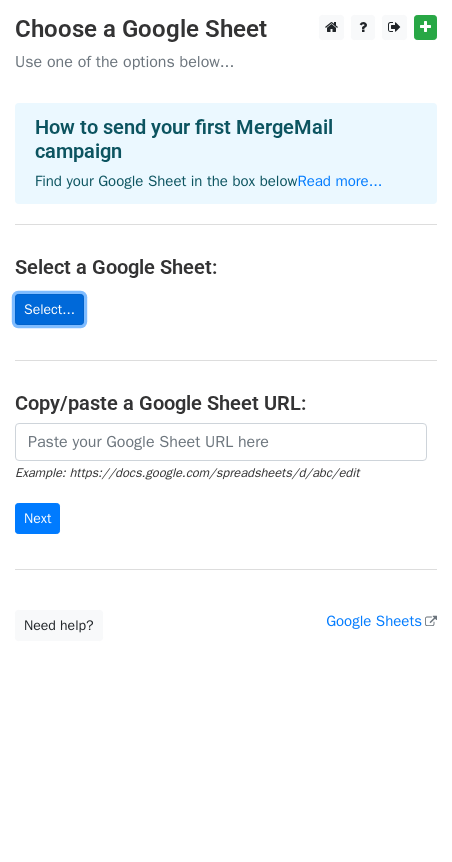 click on "Select..." at bounding box center [49, 309] 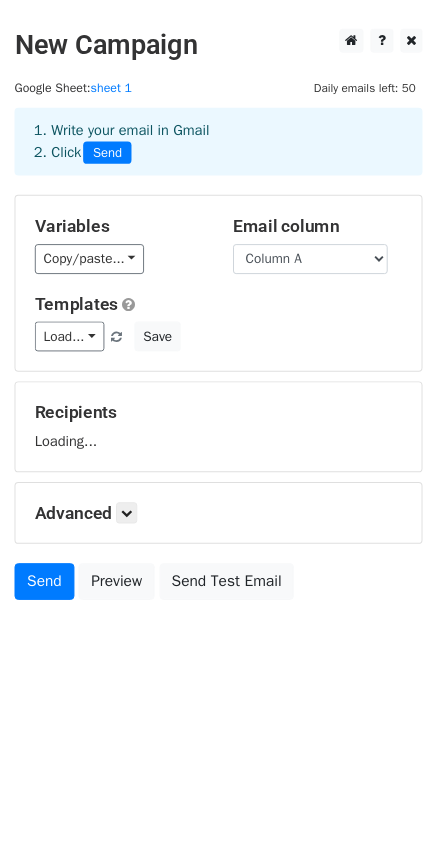 scroll, scrollTop: 0, scrollLeft: 0, axis: both 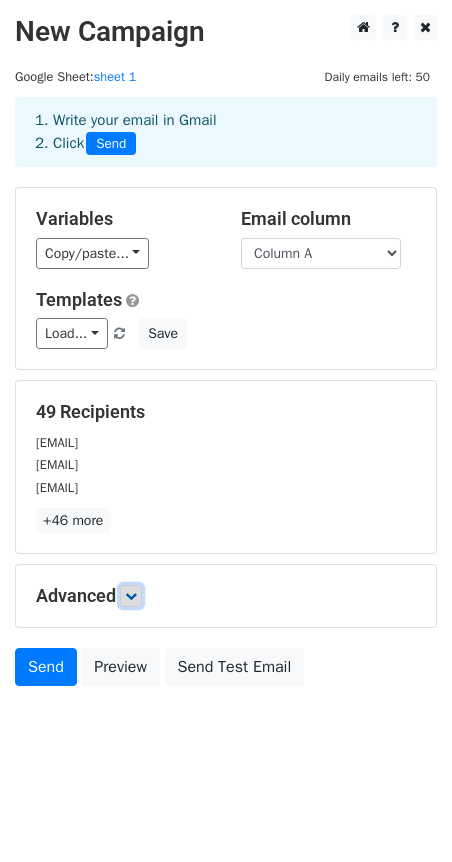 click at bounding box center (131, 596) 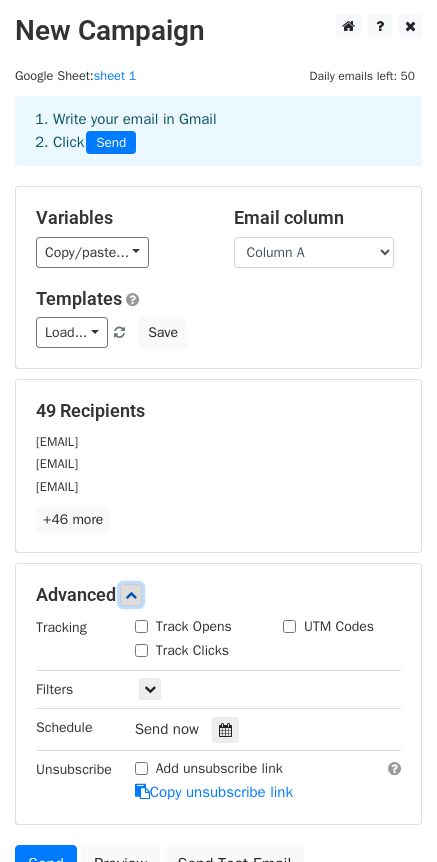 scroll, scrollTop: 0, scrollLeft: 0, axis: both 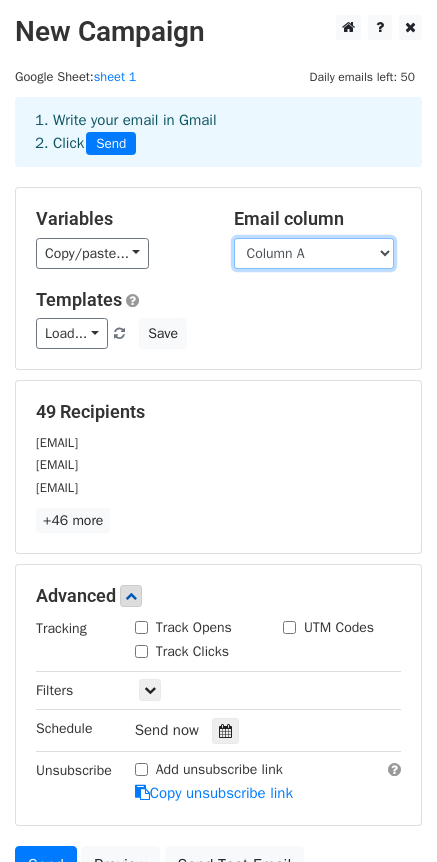 click on "Column A" at bounding box center (314, 253) 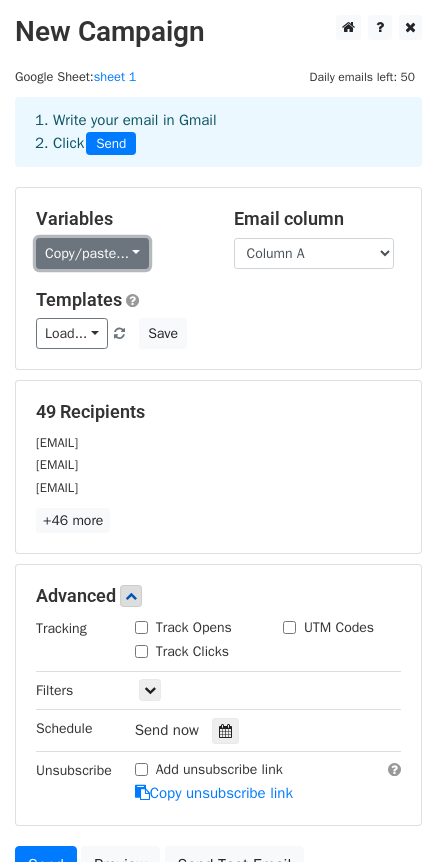click on "Copy/paste..." at bounding box center [92, 253] 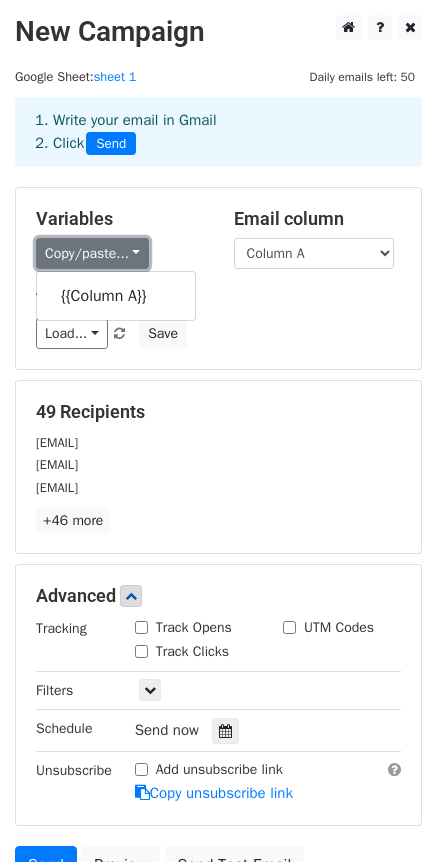 click on "Copy/paste..." at bounding box center [92, 253] 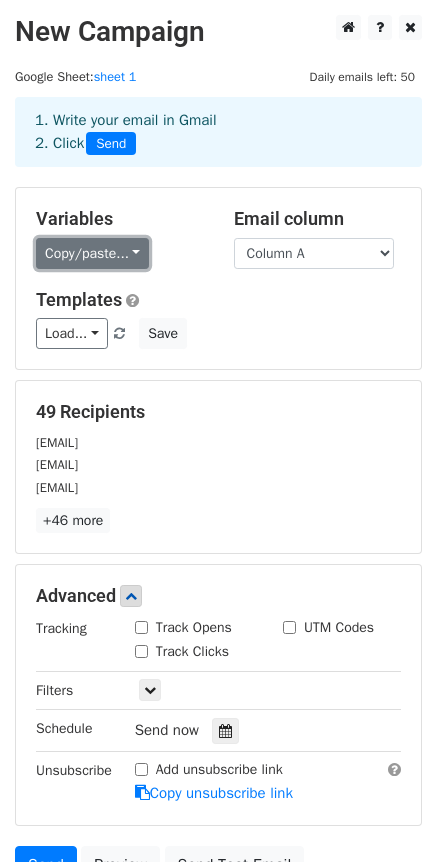 click on "Copy/paste..." at bounding box center [92, 253] 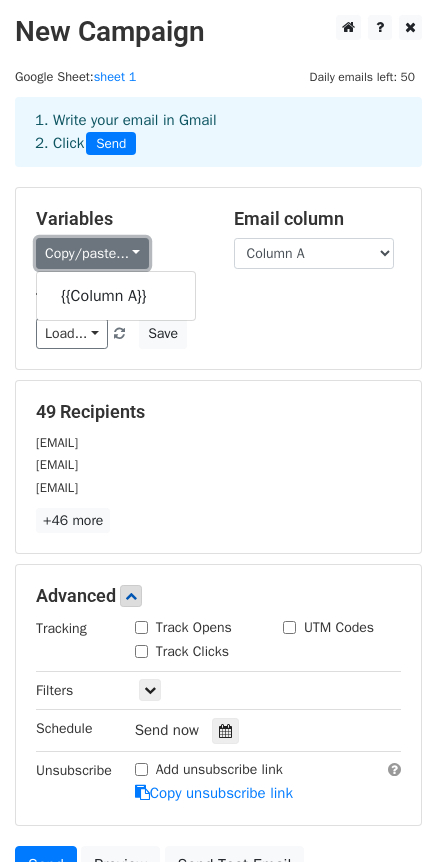 click on "Copy/paste..." at bounding box center [92, 253] 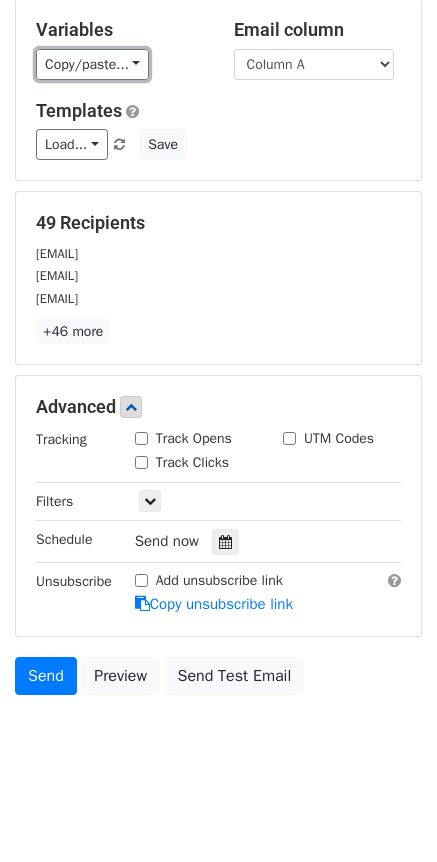 scroll, scrollTop: 190, scrollLeft: 0, axis: vertical 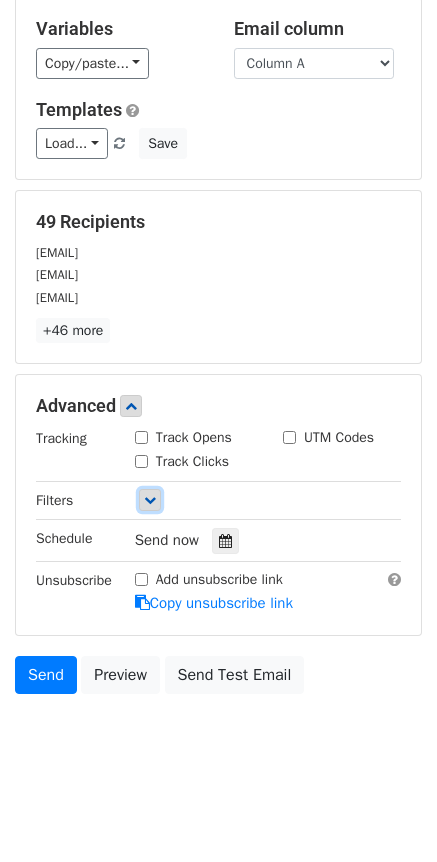 click at bounding box center [150, 500] 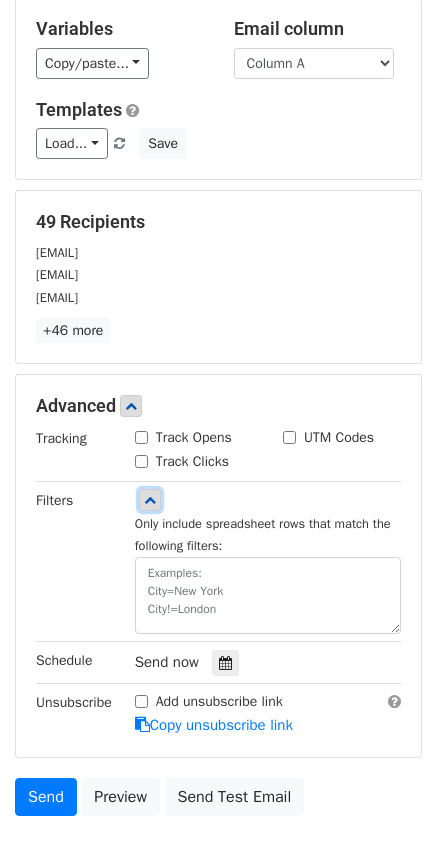 click at bounding box center (150, 500) 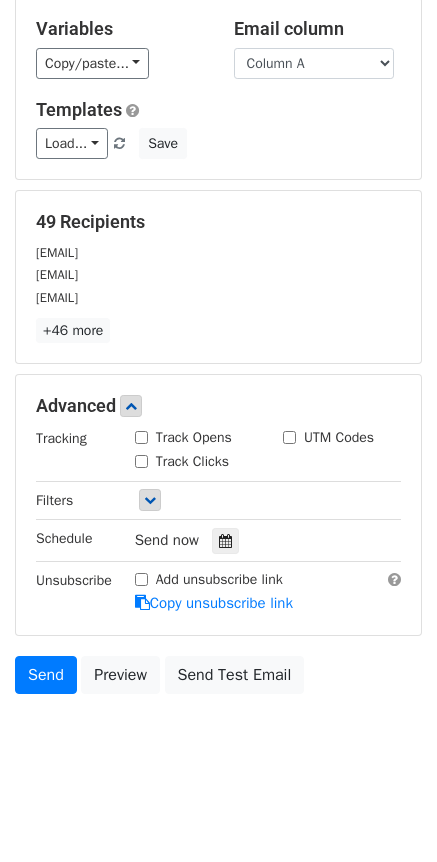 click on "Track Opens" at bounding box center (141, 437) 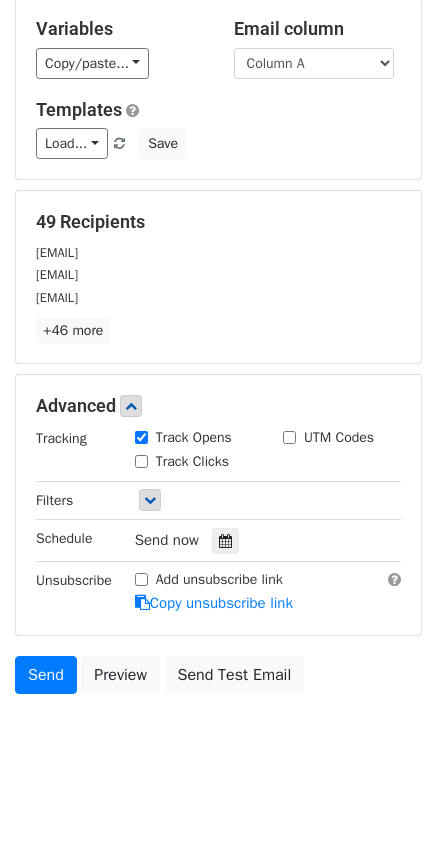 click on "Track Opens" at bounding box center (141, 437) 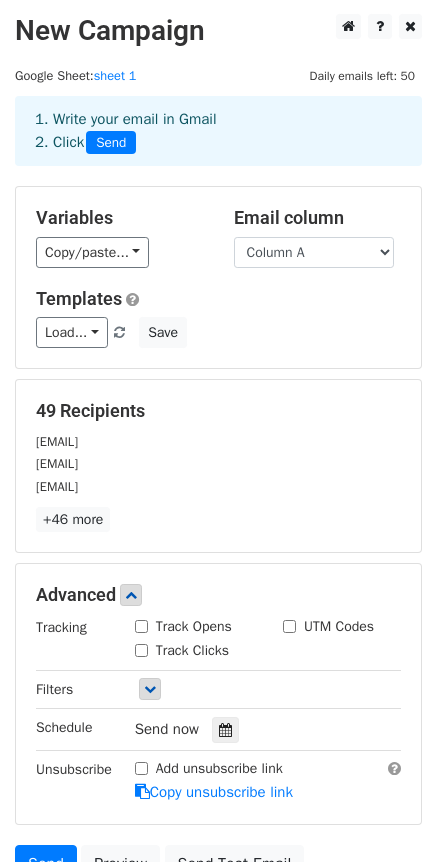 scroll, scrollTop: 0, scrollLeft: 0, axis: both 